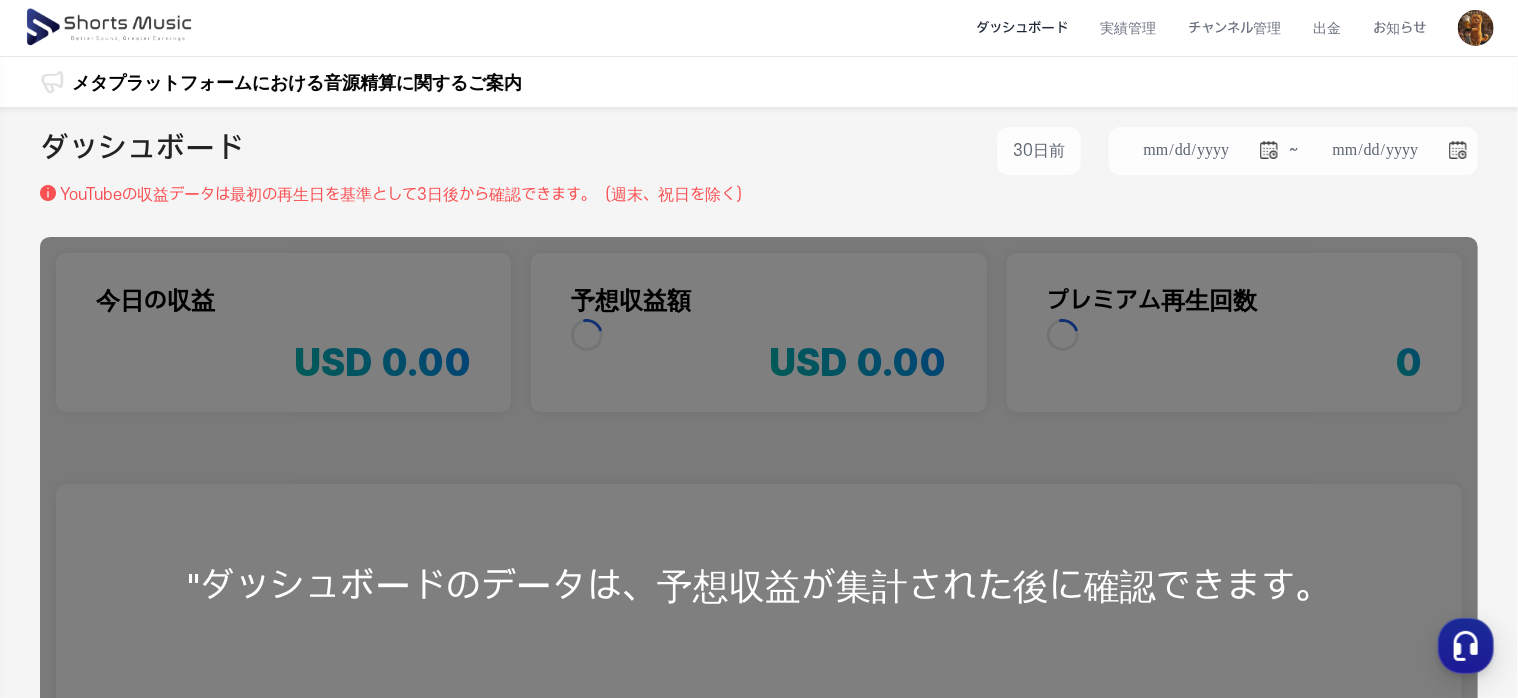 scroll, scrollTop: 0, scrollLeft: 0, axis: both 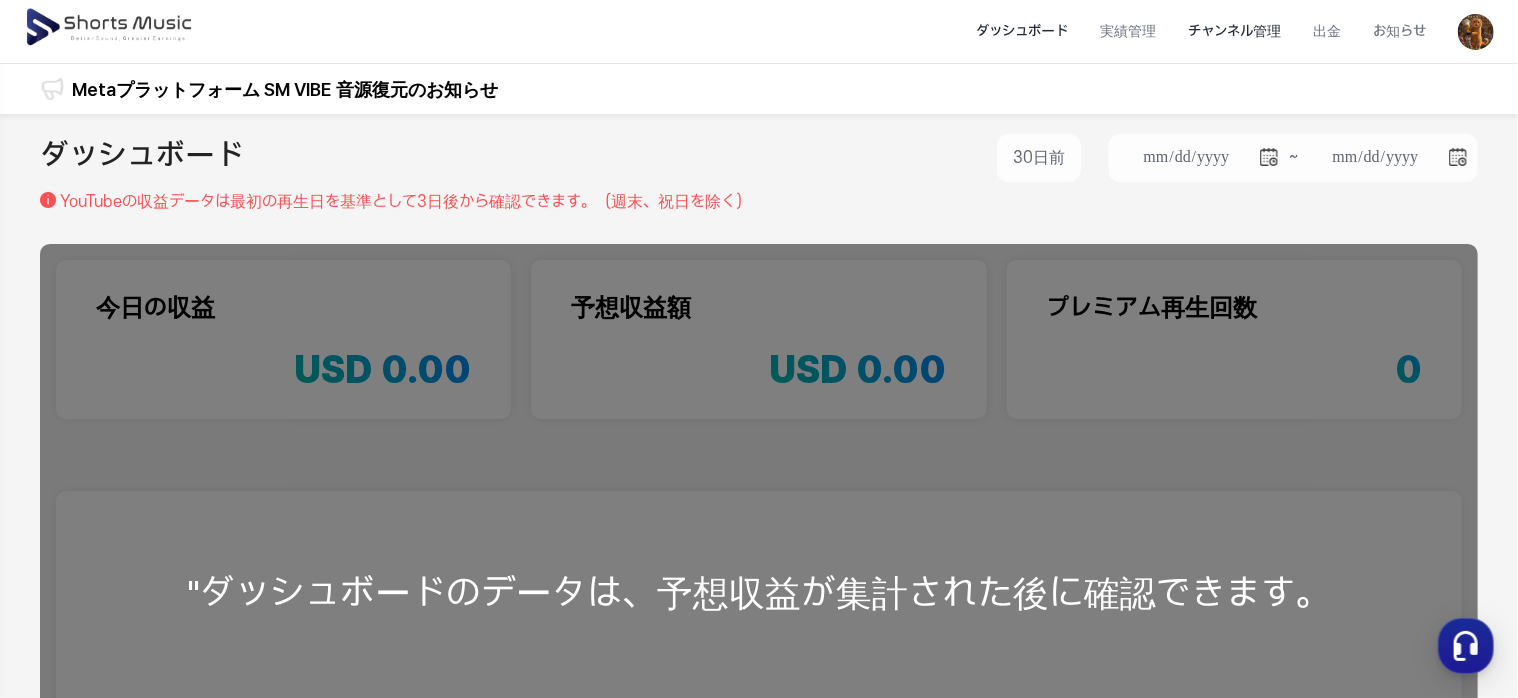 click on "チャンネル管理" at bounding box center [1234, 31] 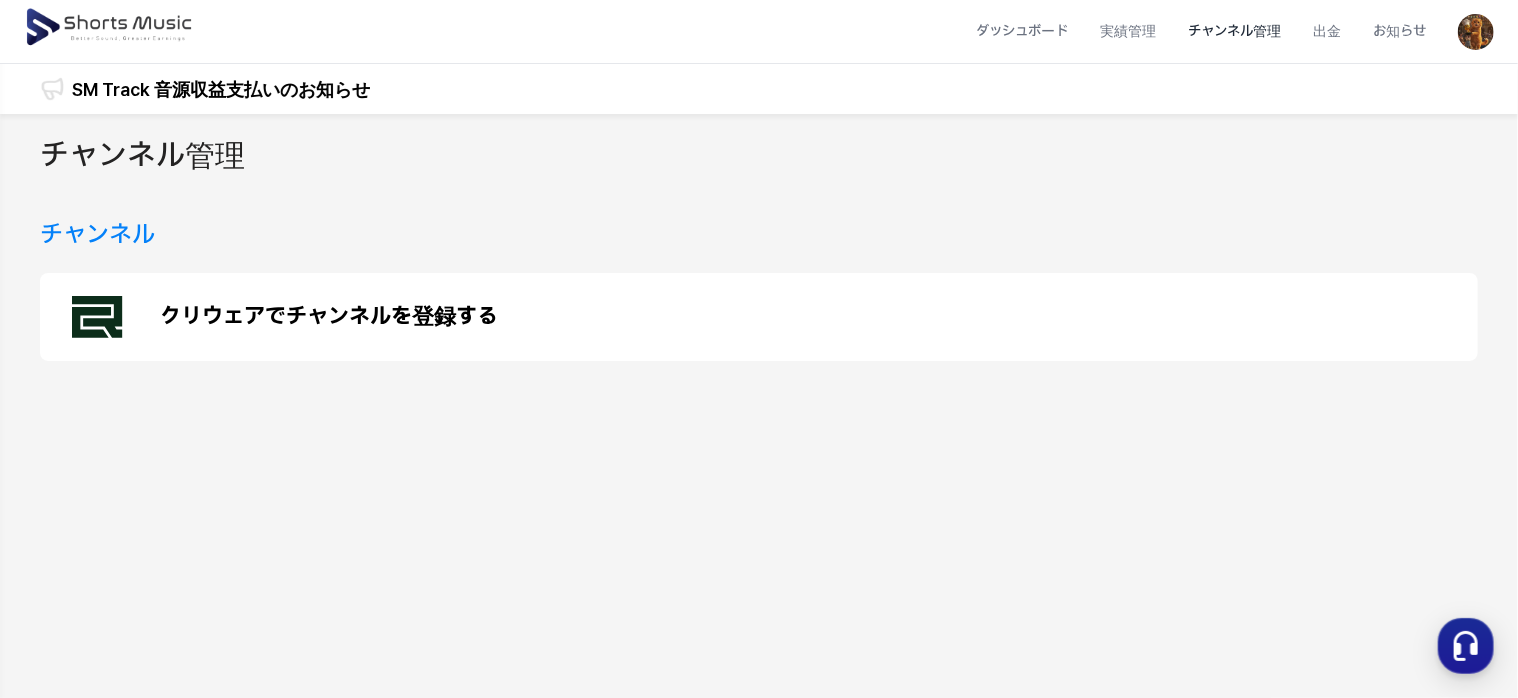 click on "チャンネル管理" at bounding box center [1234, 31] 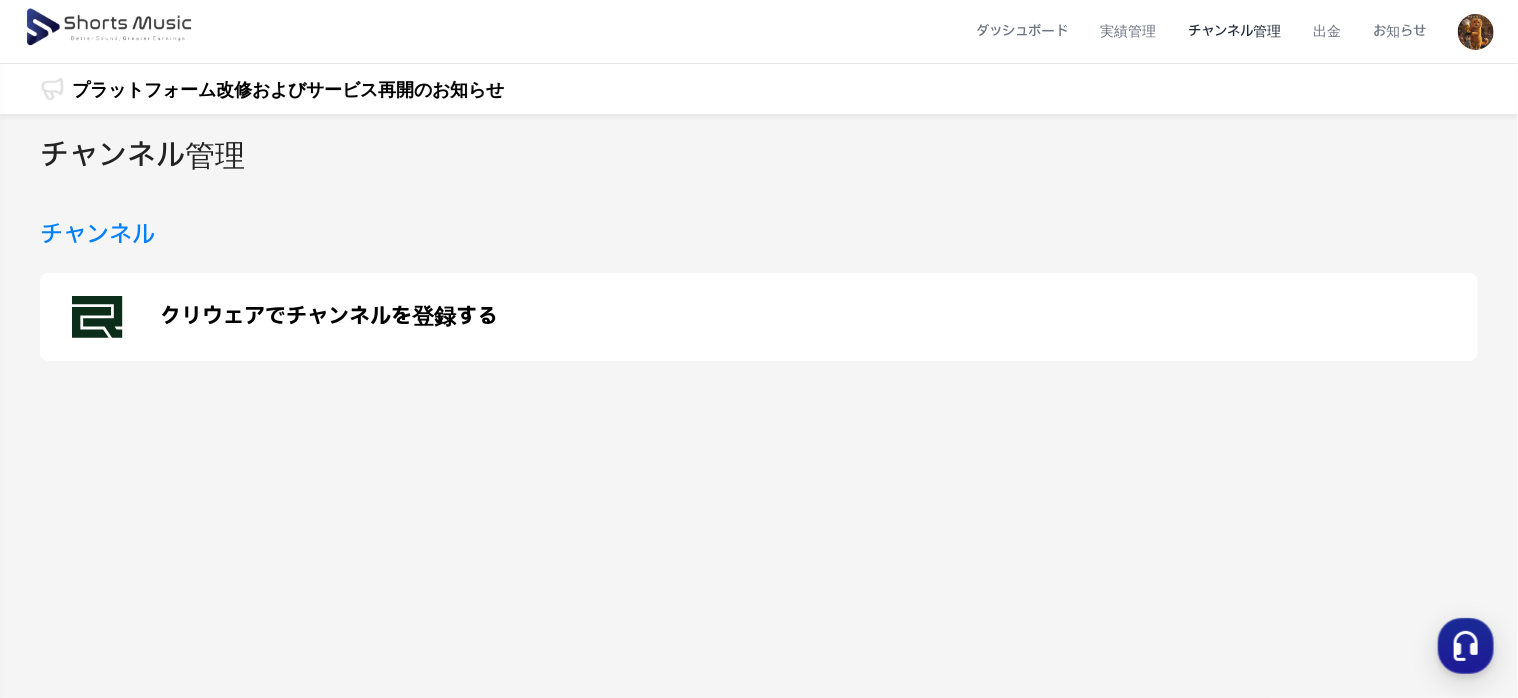 click on "チャンネル" at bounding box center [97, 235] 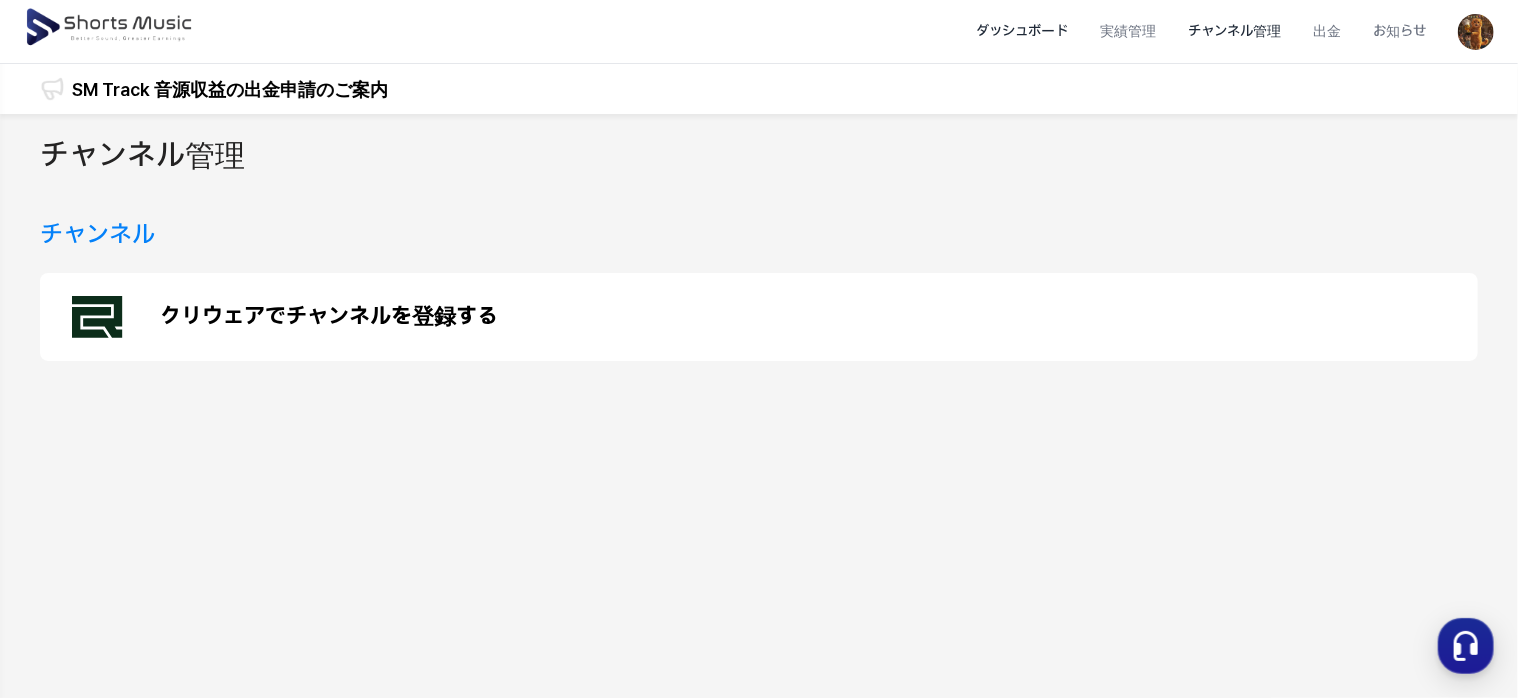 click on "ダッシュボード" at bounding box center (1022, 31) 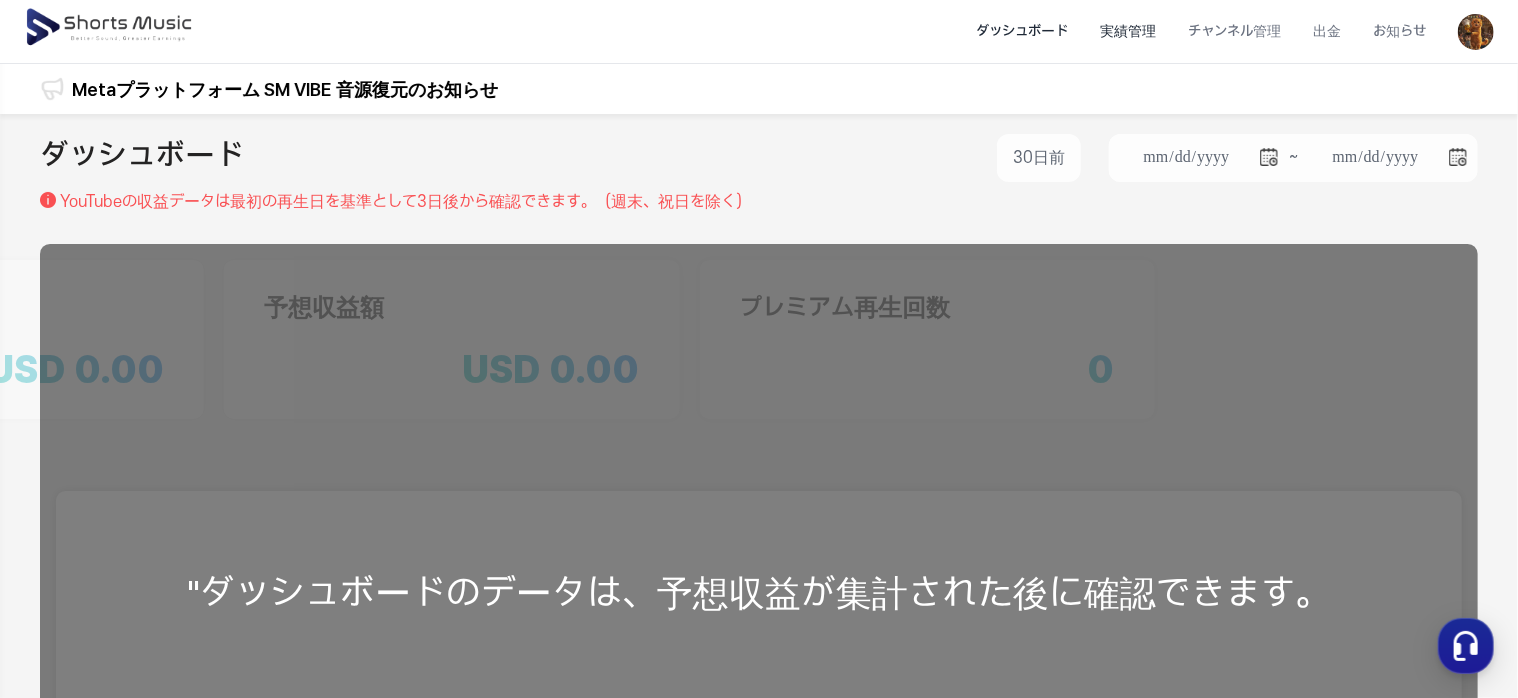 click on "実績管理" at bounding box center [1128, 31] 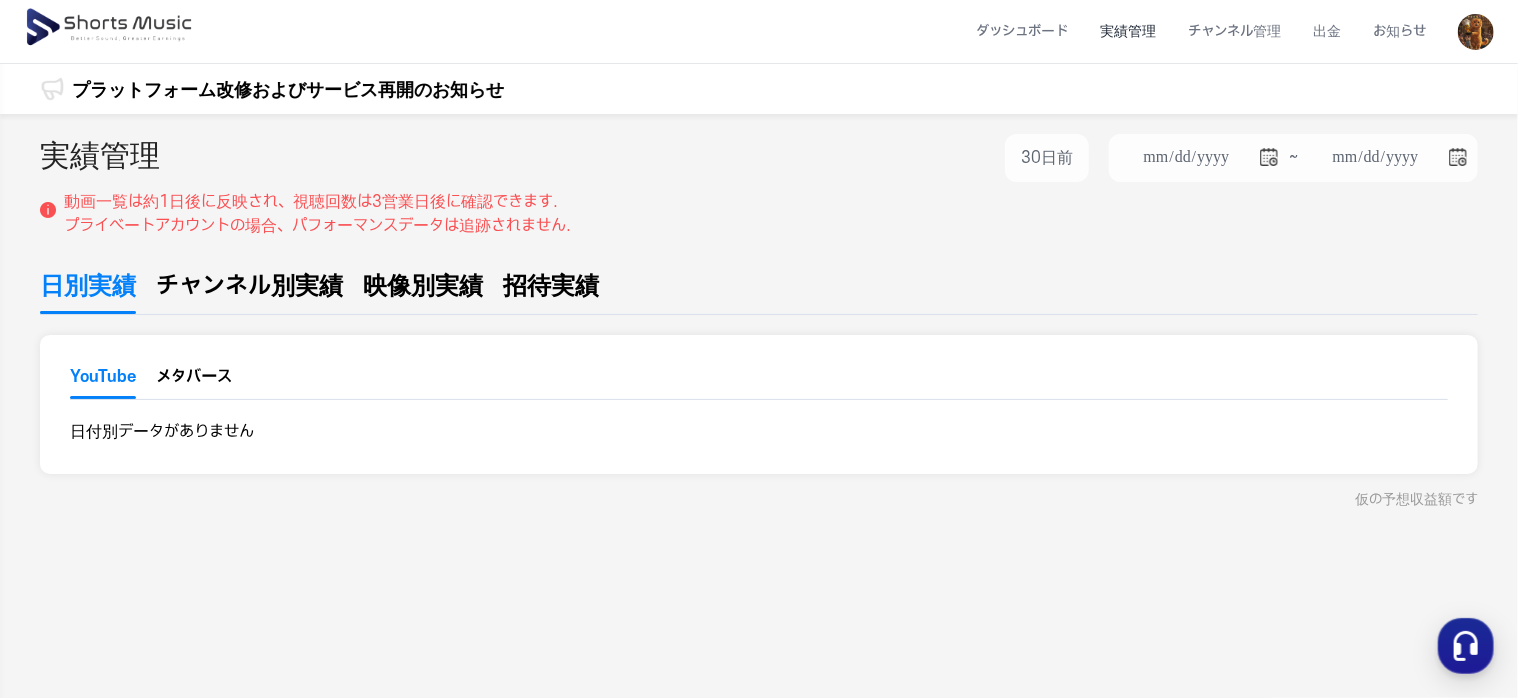 click on "チャンネル別実績" at bounding box center (249, 286) 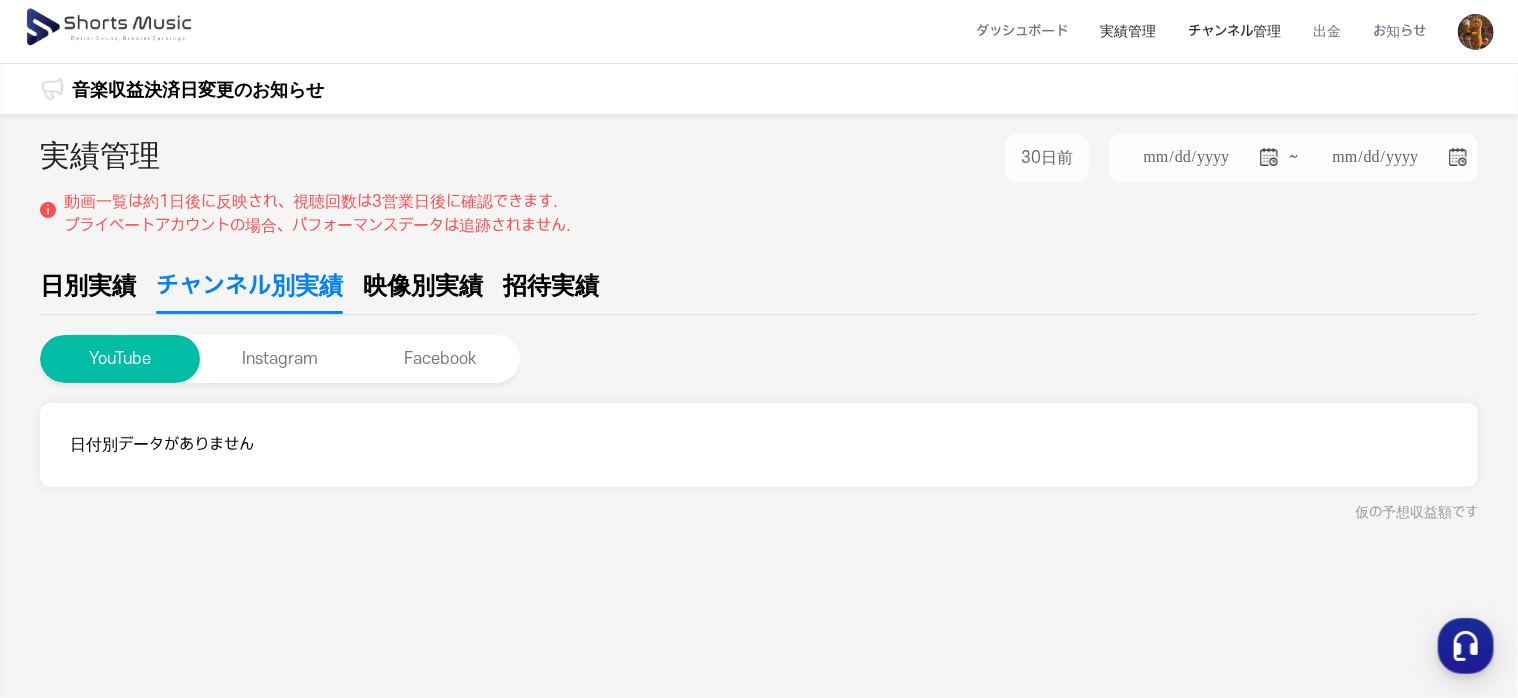 click on "チャンネル管理" at bounding box center [1234, 31] 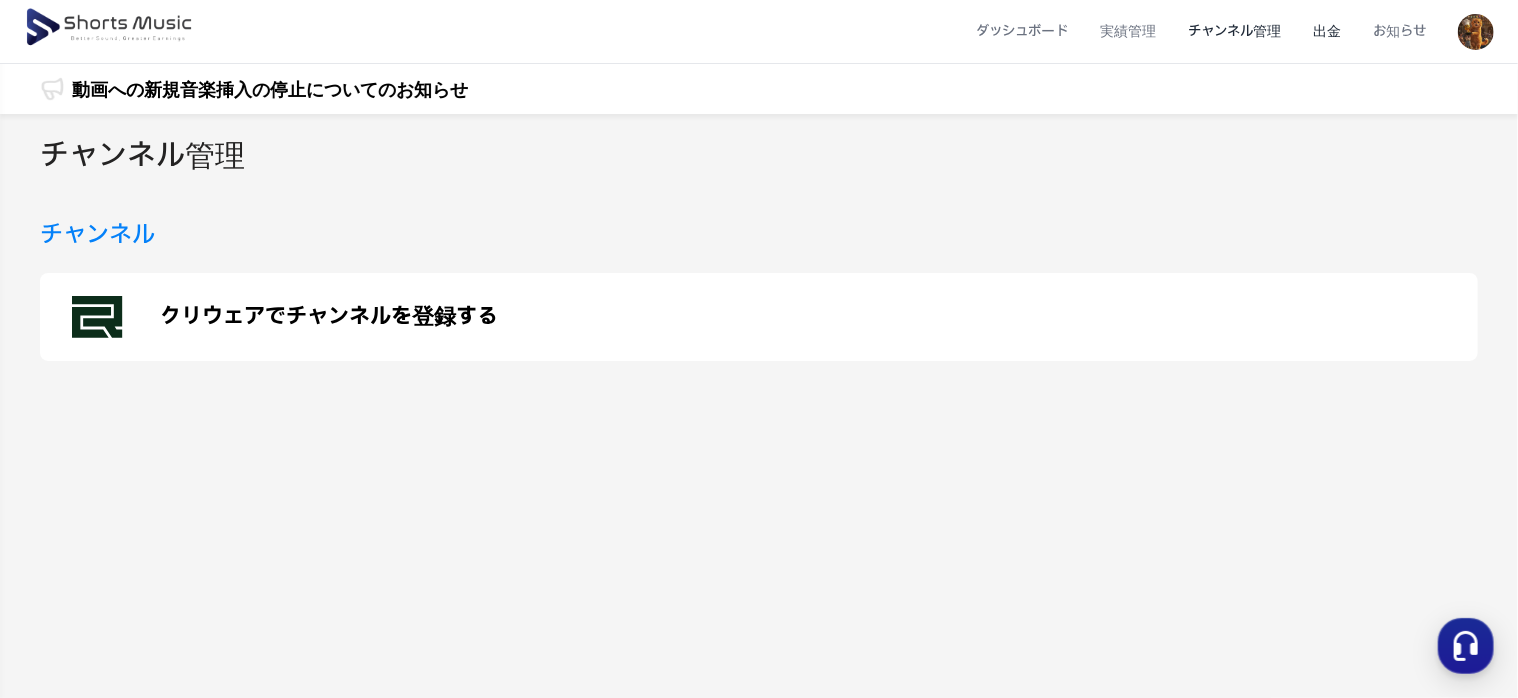 click on "出金" at bounding box center (1327, 31) 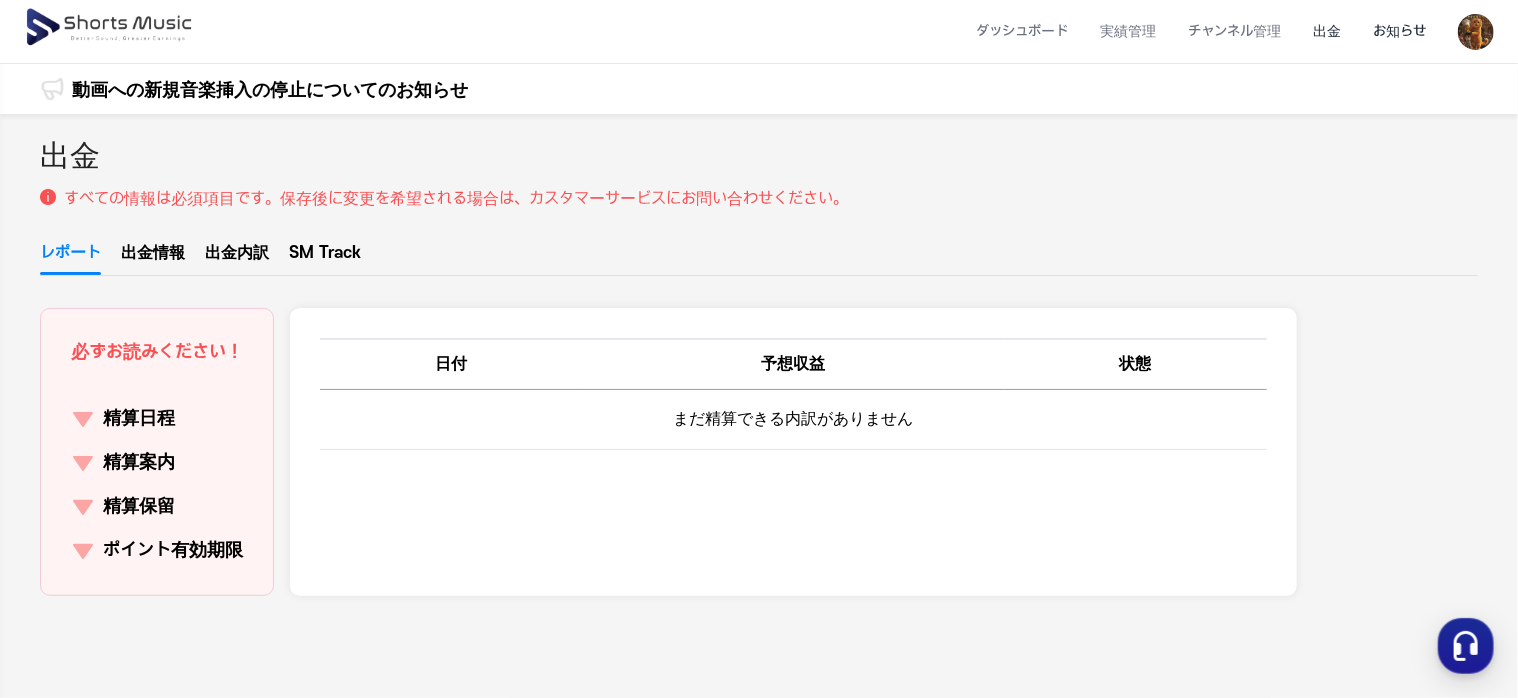 click on "お知らせ" at bounding box center [1399, 31] 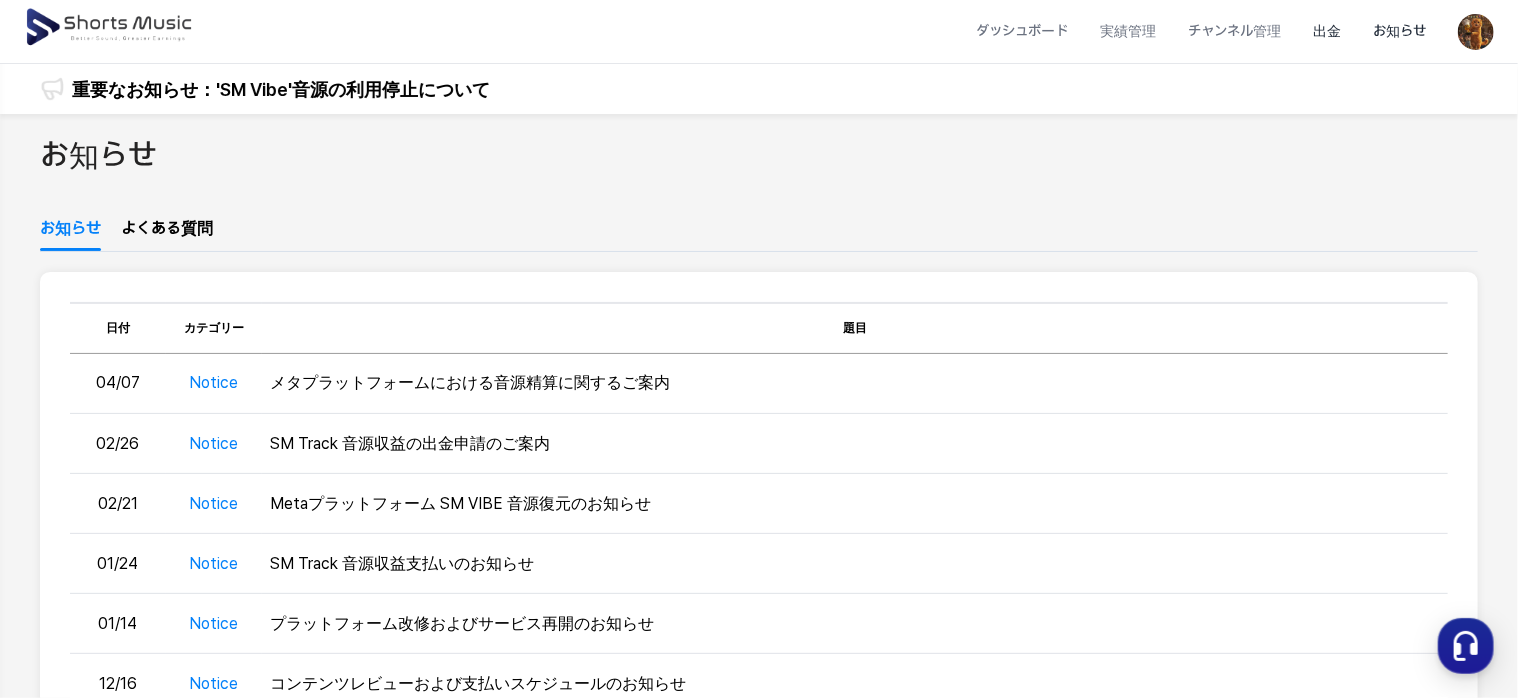 click on "出金" at bounding box center [1327, 31] 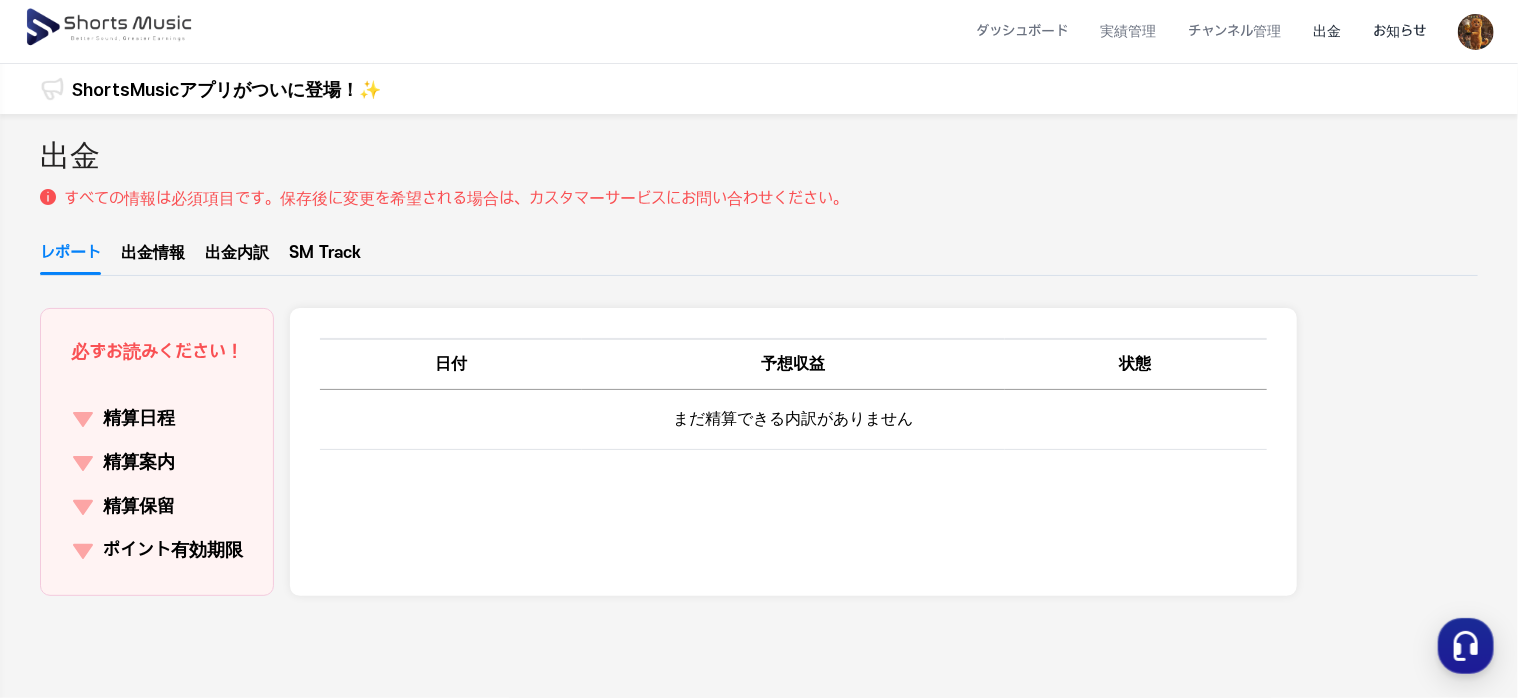 click on "お知らせ" at bounding box center [1399, 31] 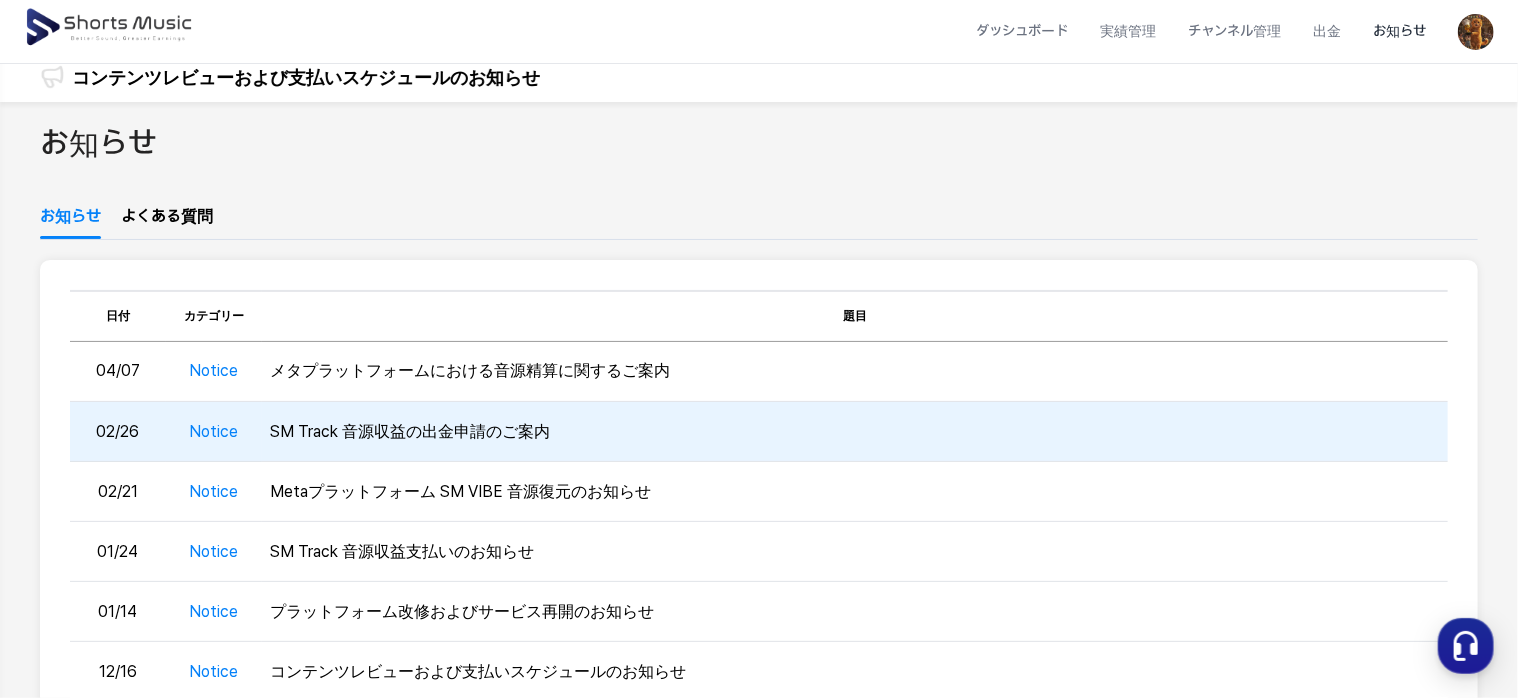 scroll, scrollTop: 0, scrollLeft: 0, axis: both 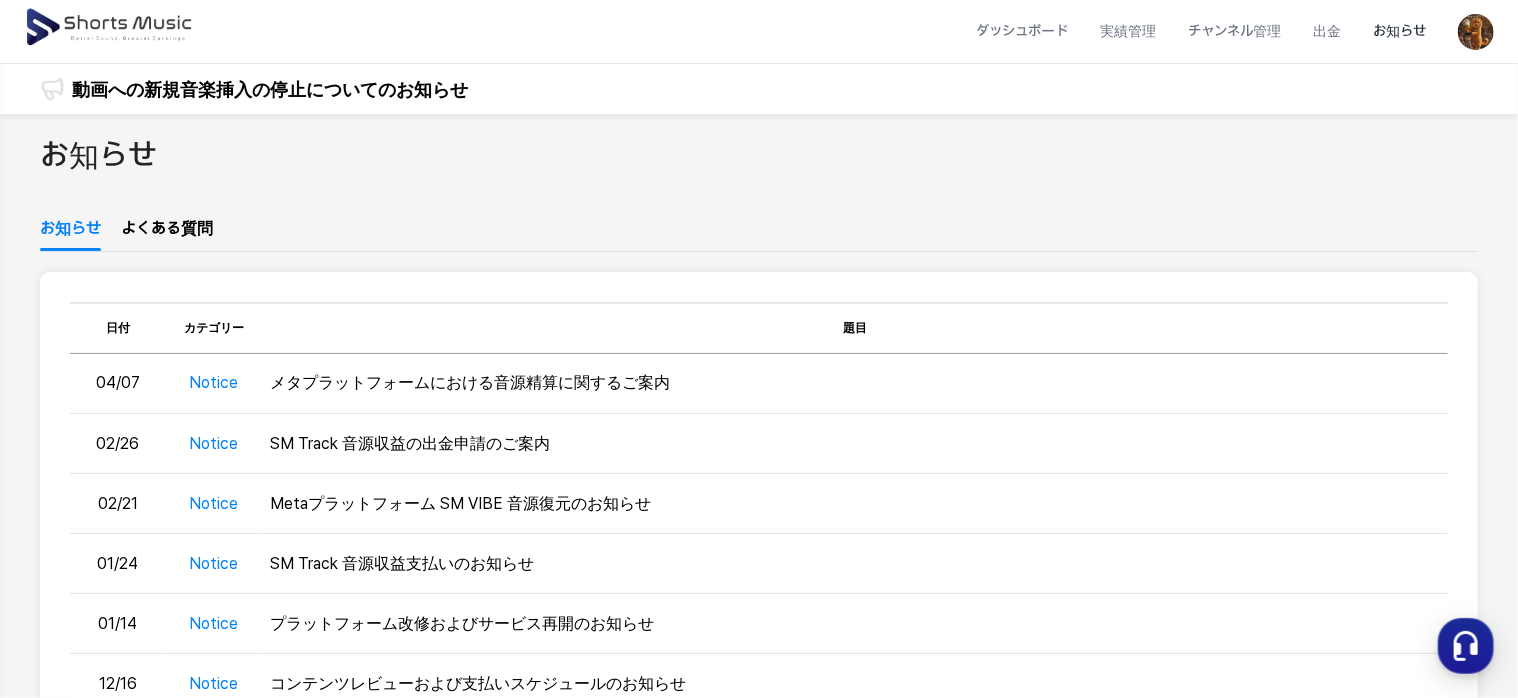 click at bounding box center [110, 28] 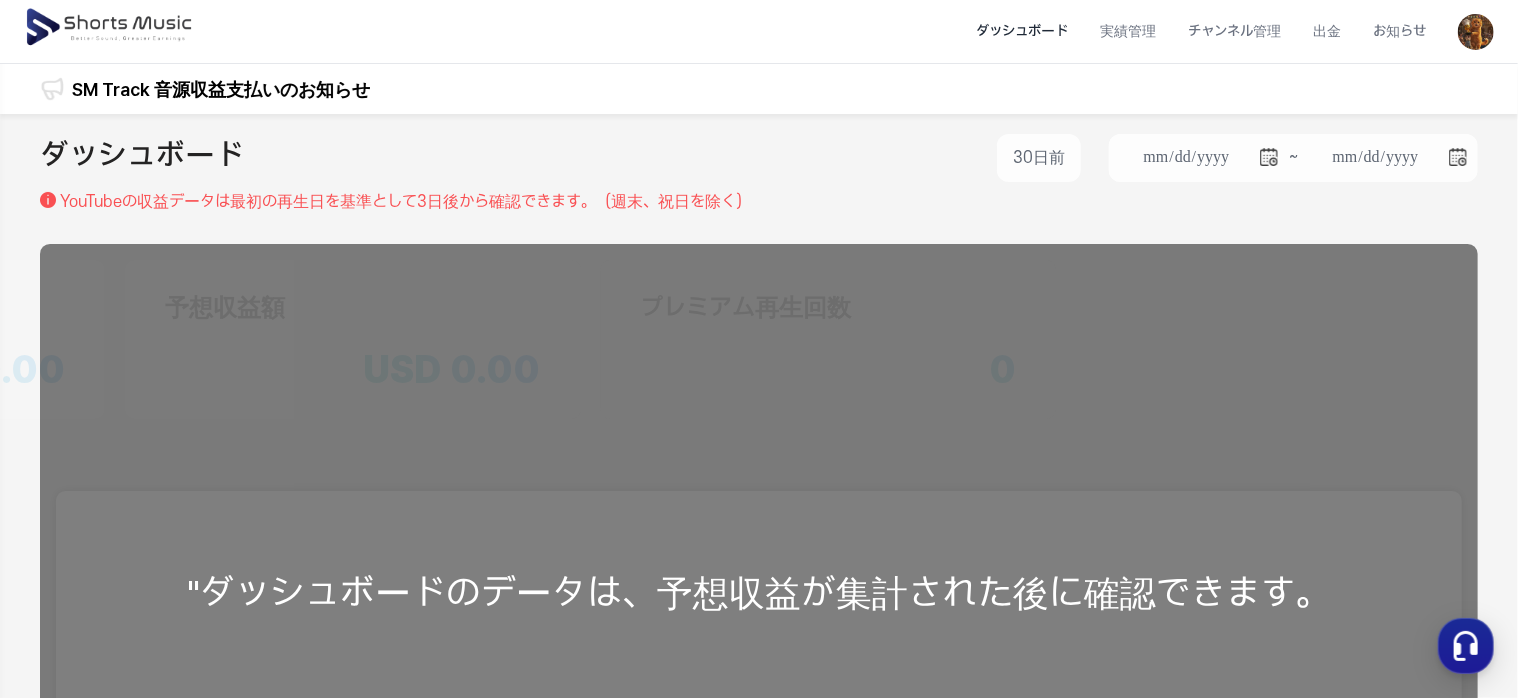 click at bounding box center [1476, 32] 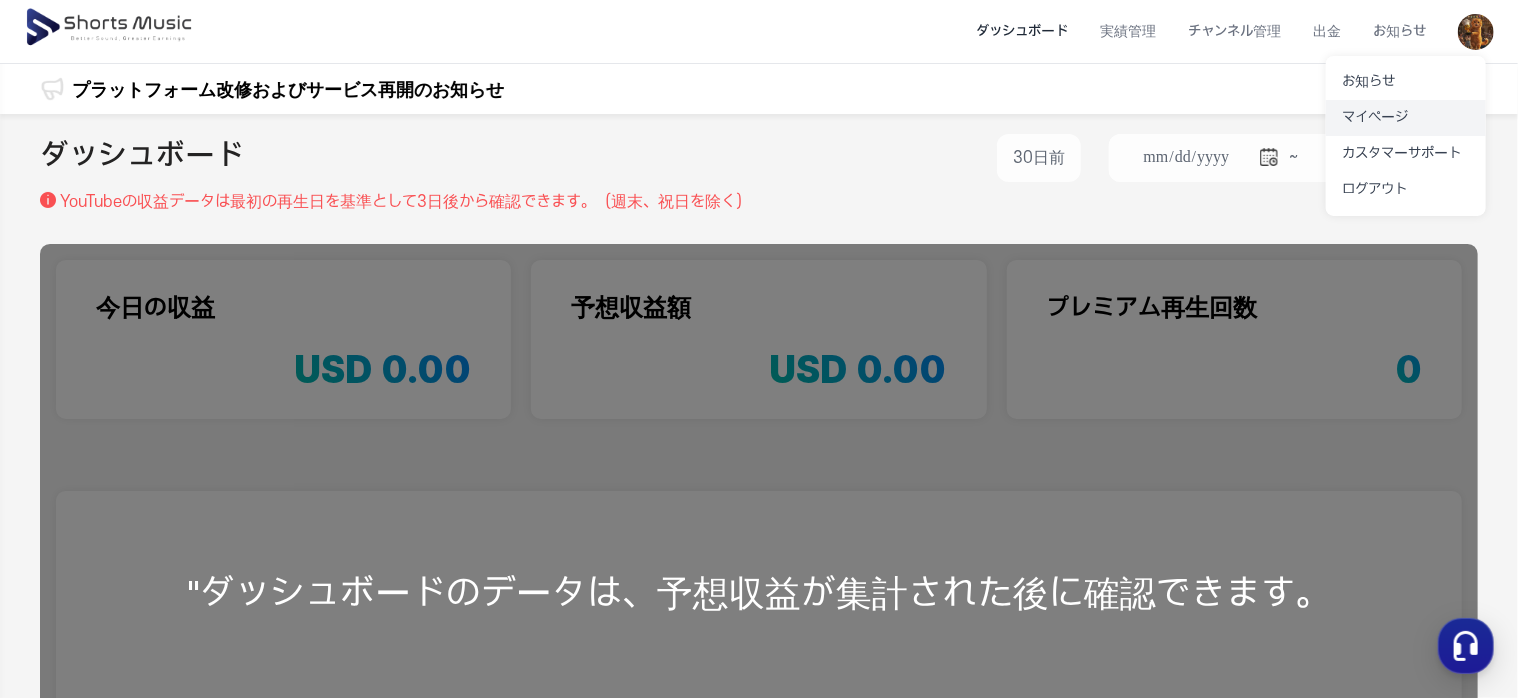 click on "マイページ" at bounding box center (1406, 118) 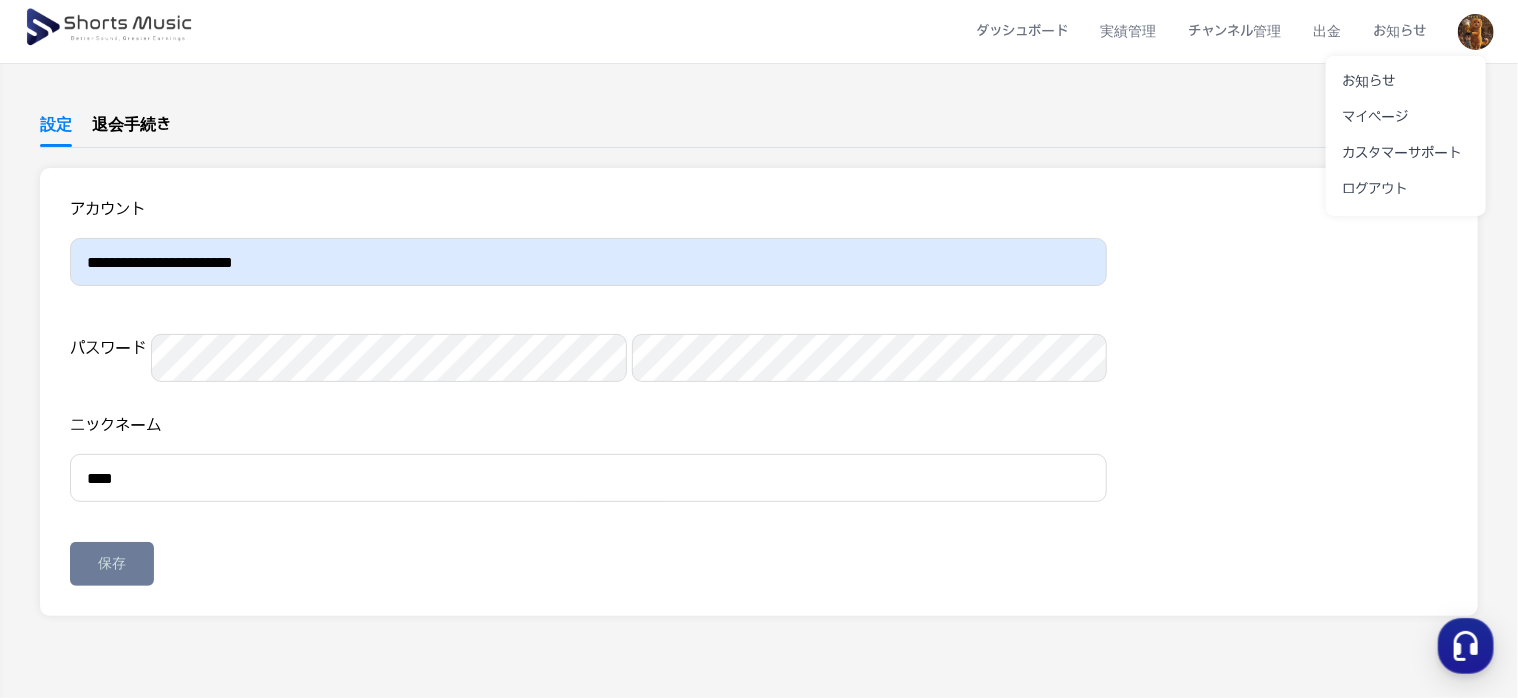scroll, scrollTop: 70, scrollLeft: 0, axis: vertical 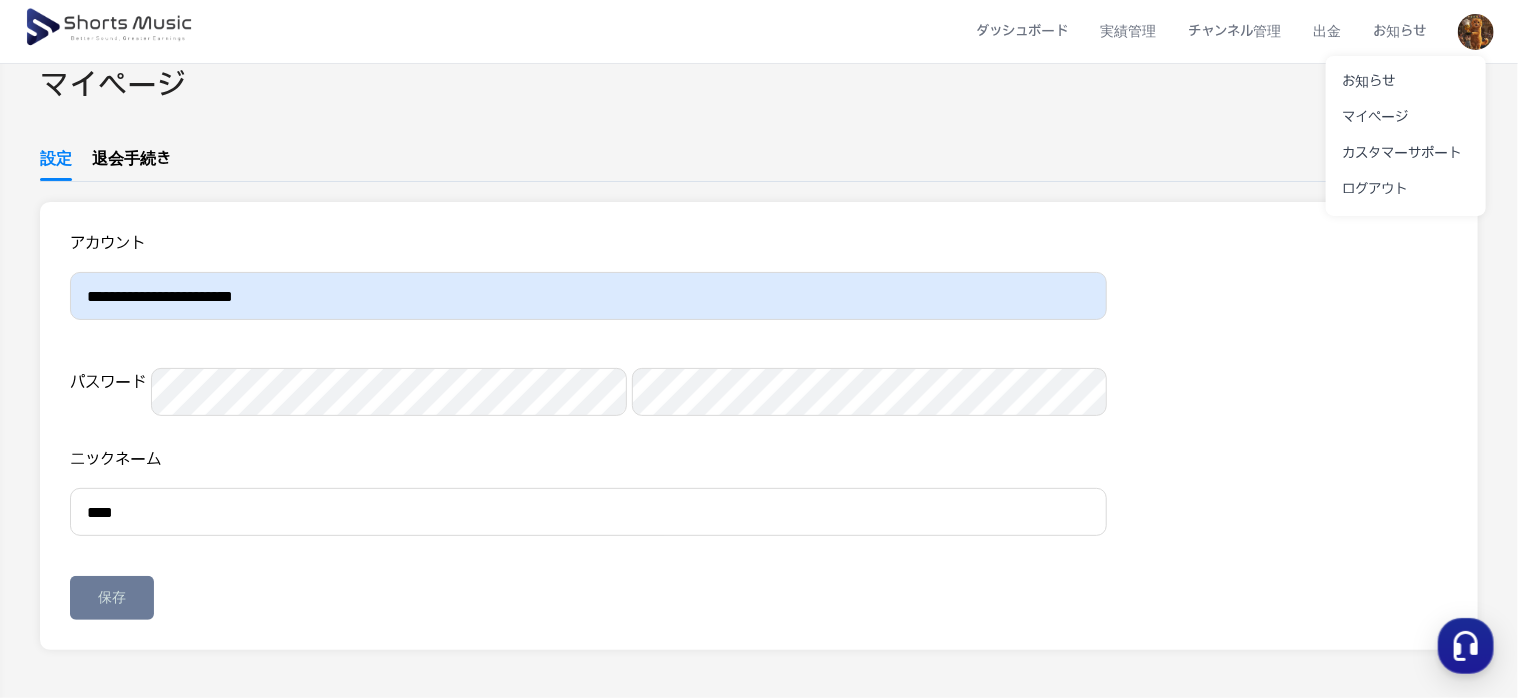 click at bounding box center [759, 349] 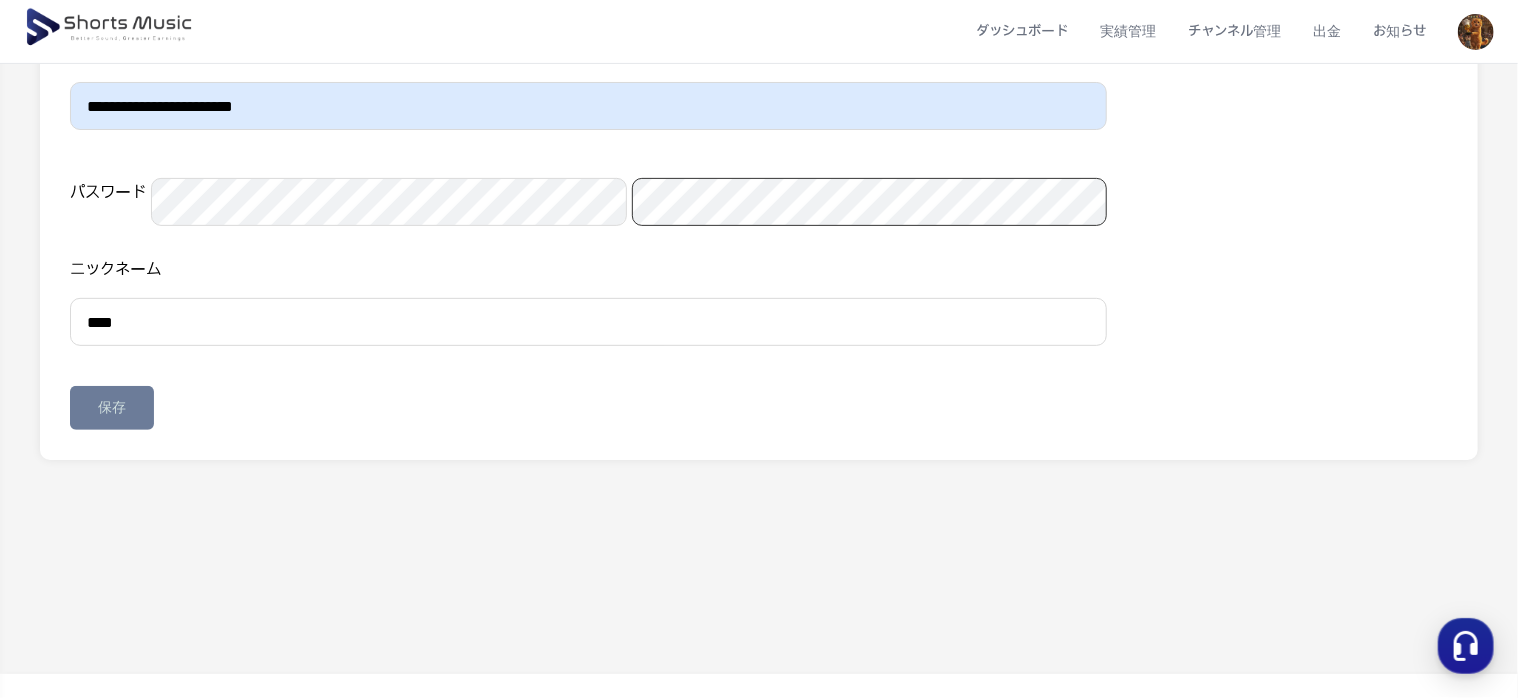 scroll, scrollTop: 270, scrollLeft: 0, axis: vertical 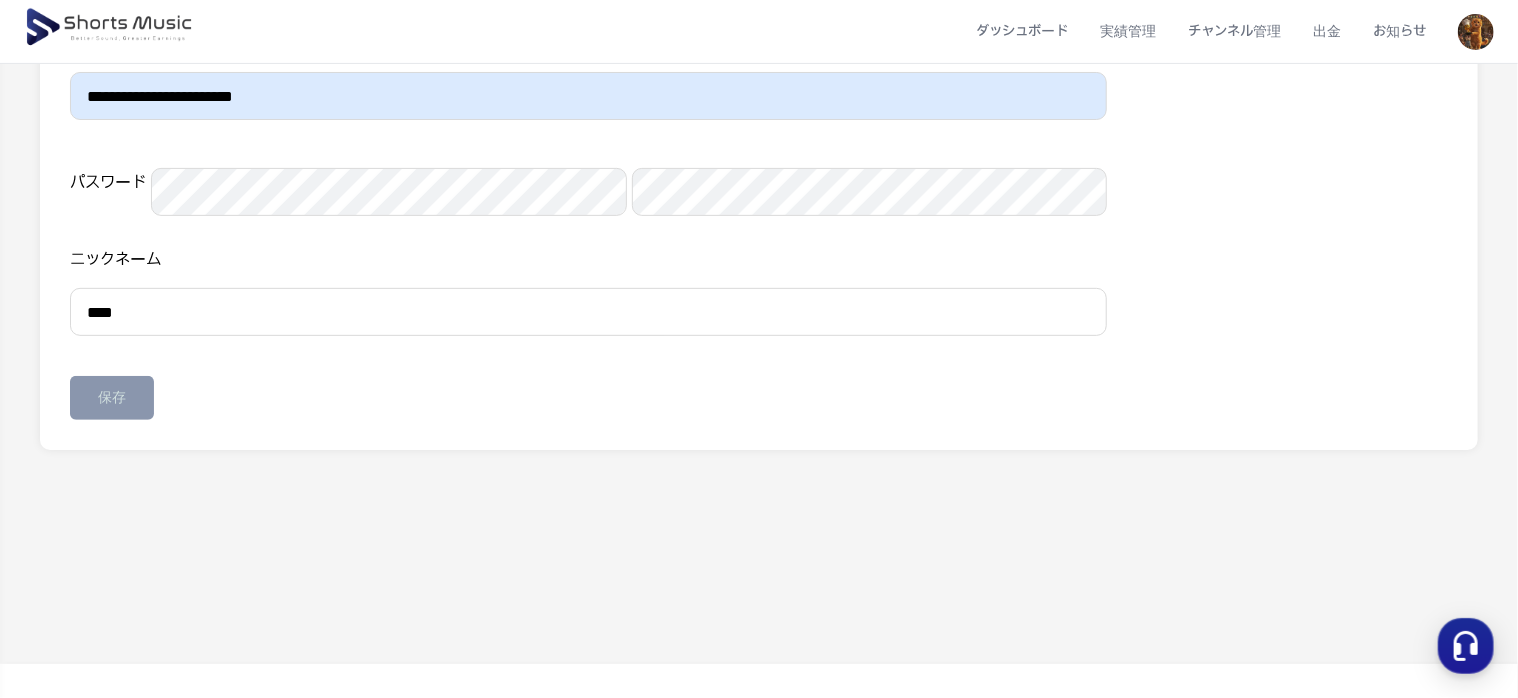 click on "保存" at bounding box center (112, 398) 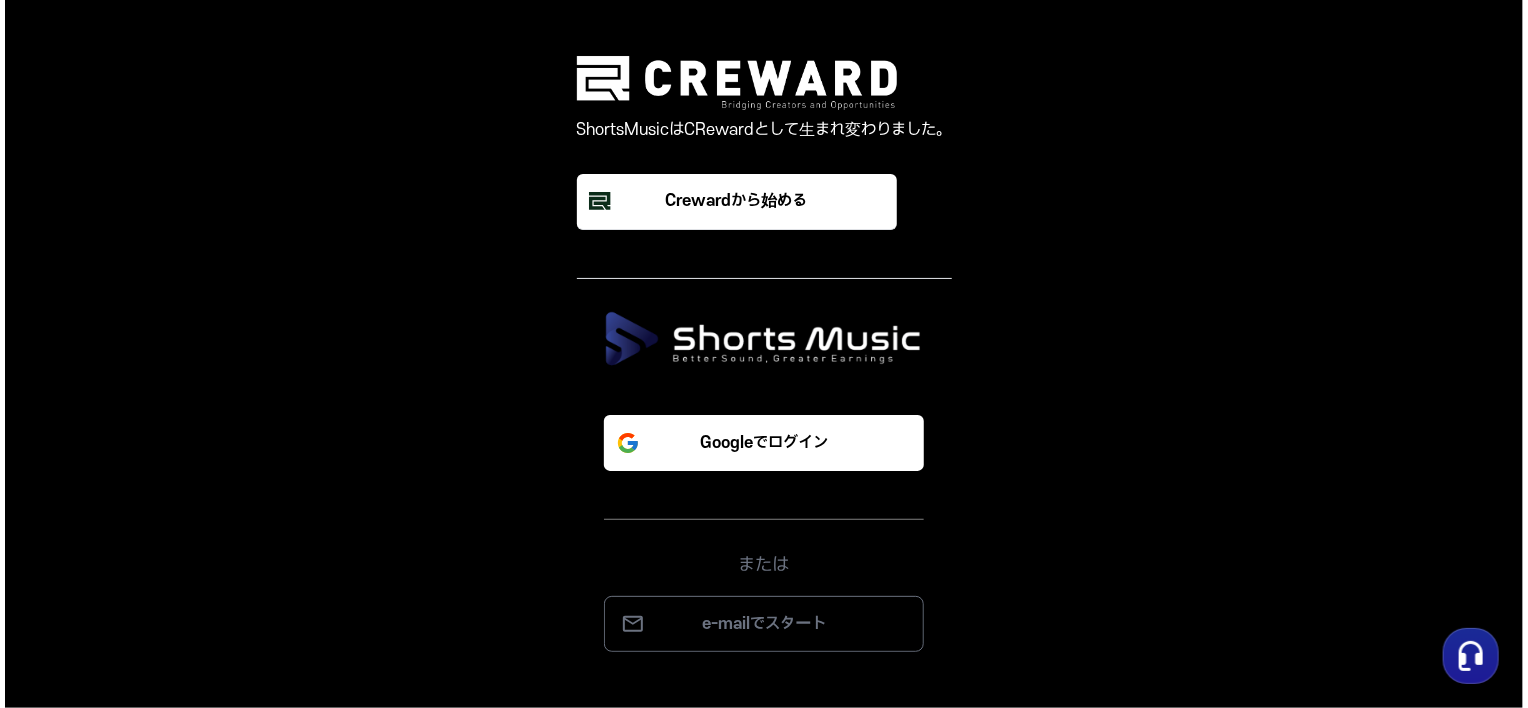 scroll, scrollTop: 0, scrollLeft: 0, axis: both 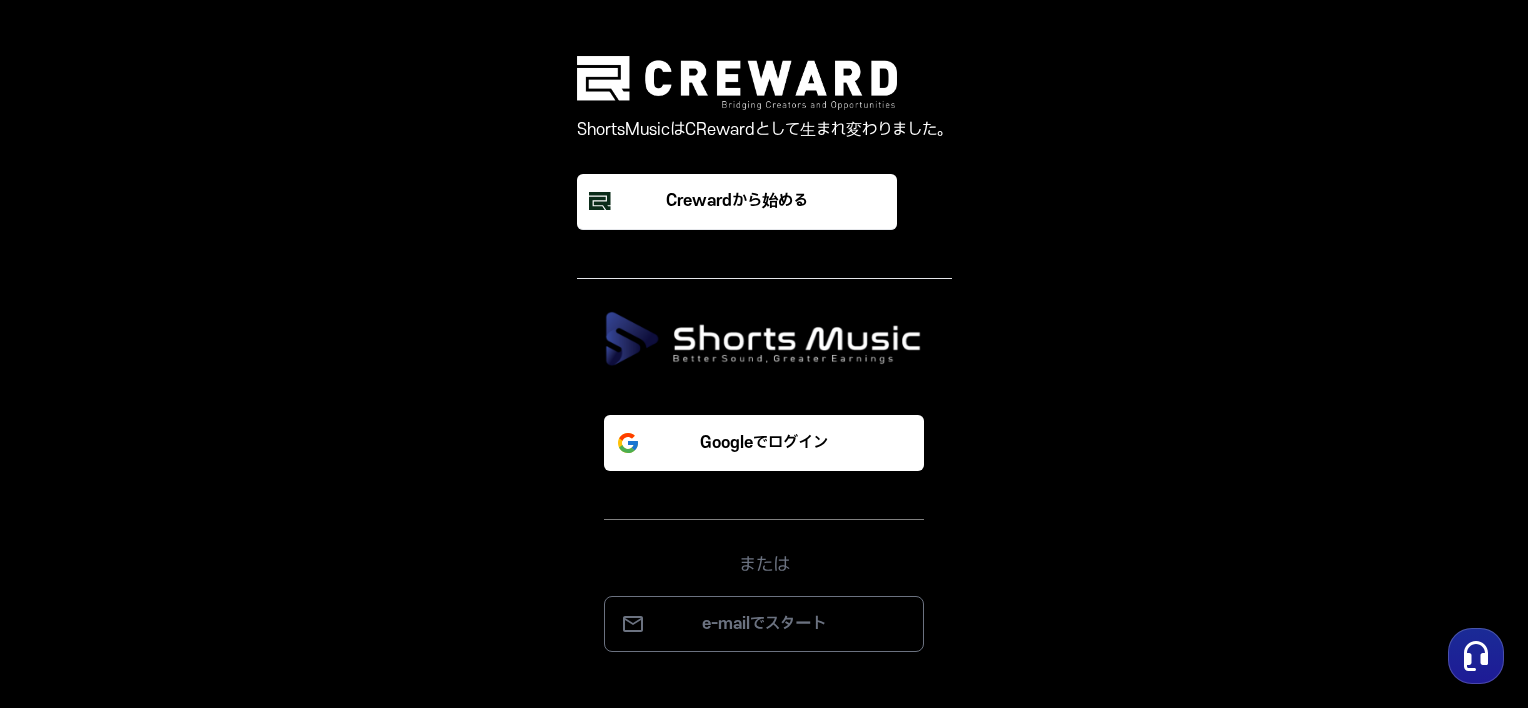 drag, startPoint x: 811, startPoint y: 452, endPoint x: 262, endPoint y: 378, distance: 553.9648 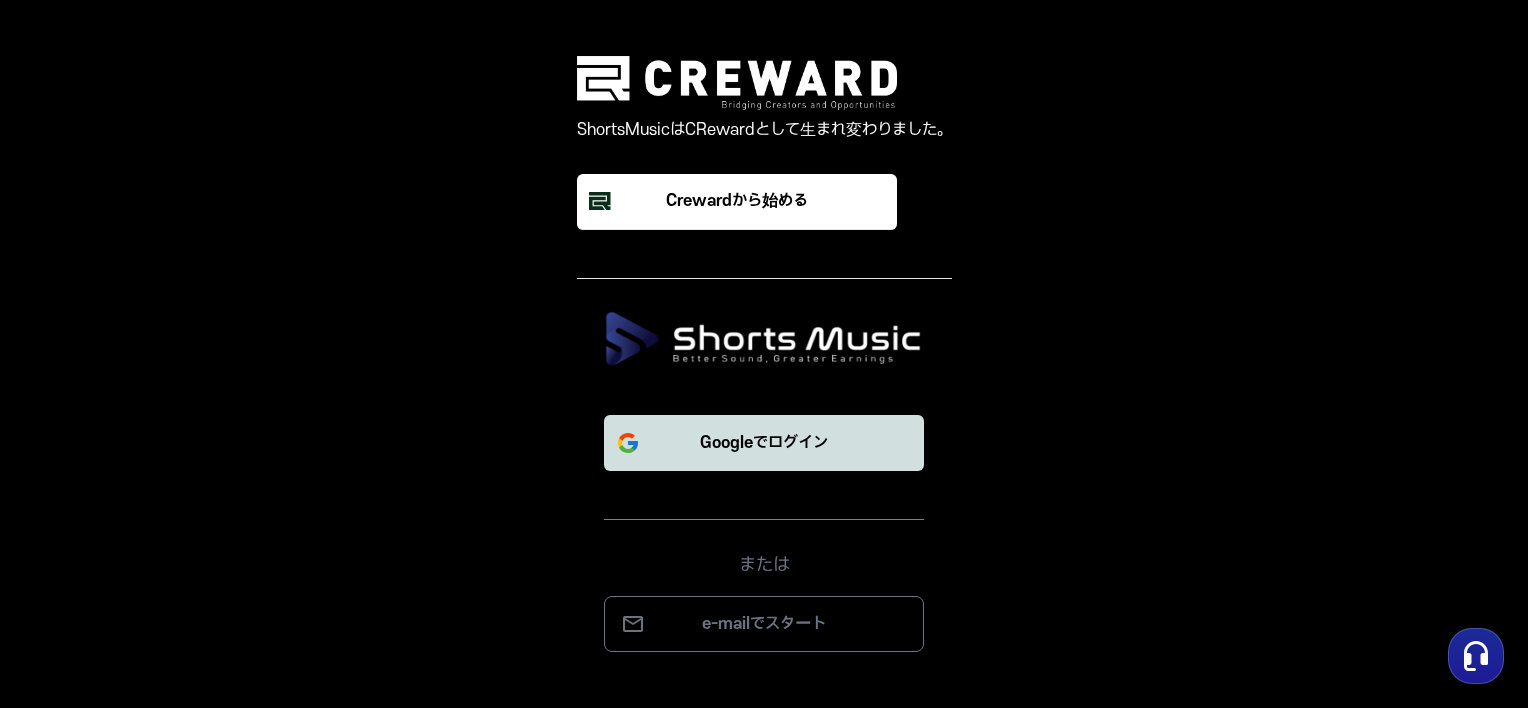 click on "Googleでログイン" at bounding box center (764, 443) 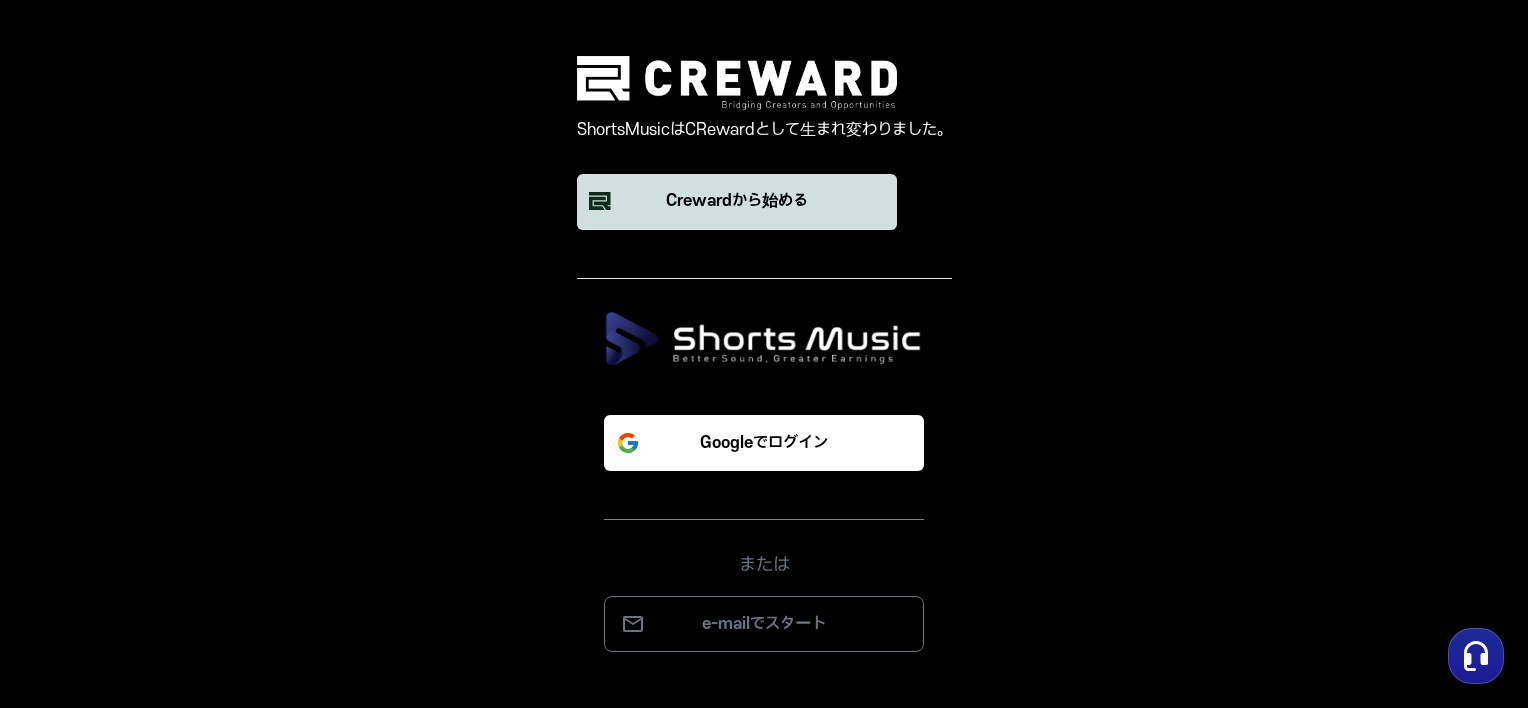 click on "Crewardから始める" at bounding box center (737, 201) 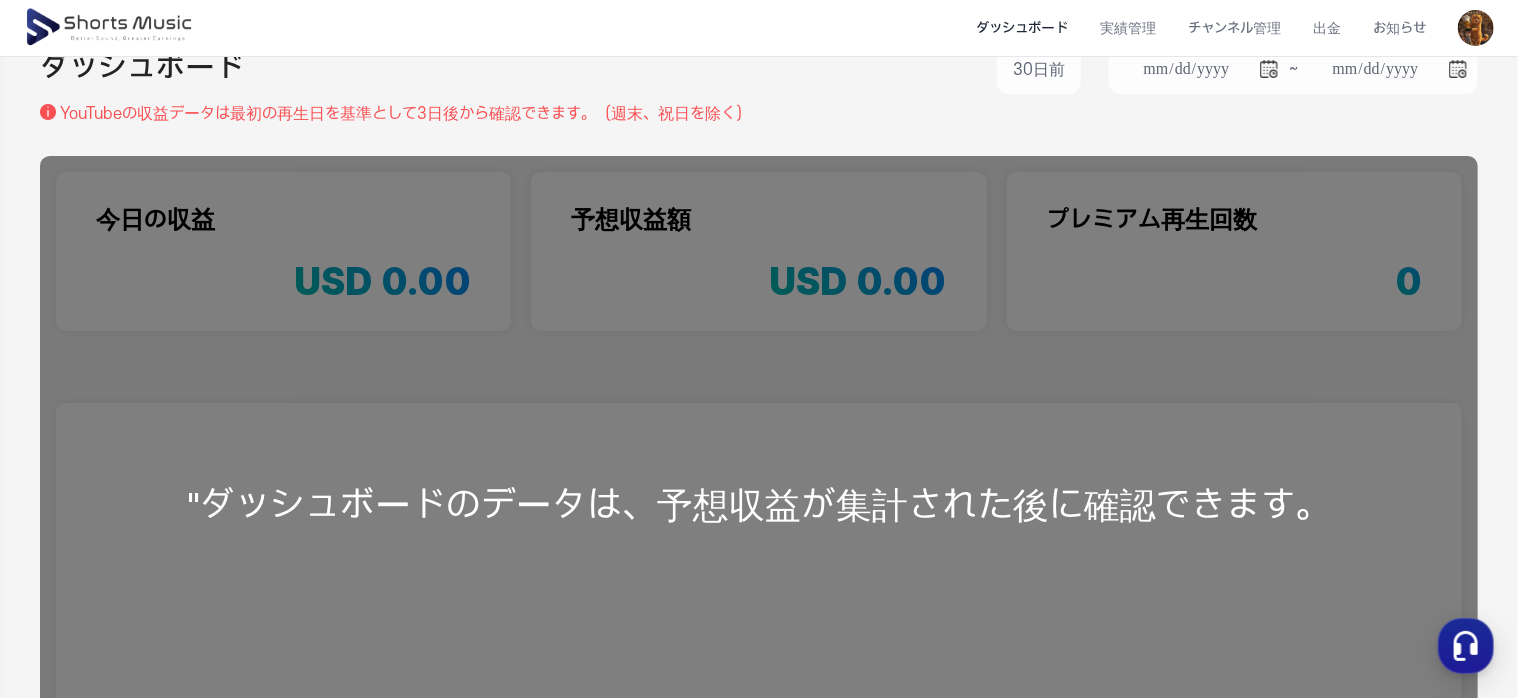 scroll, scrollTop: 0, scrollLeft: 0, axis: both 